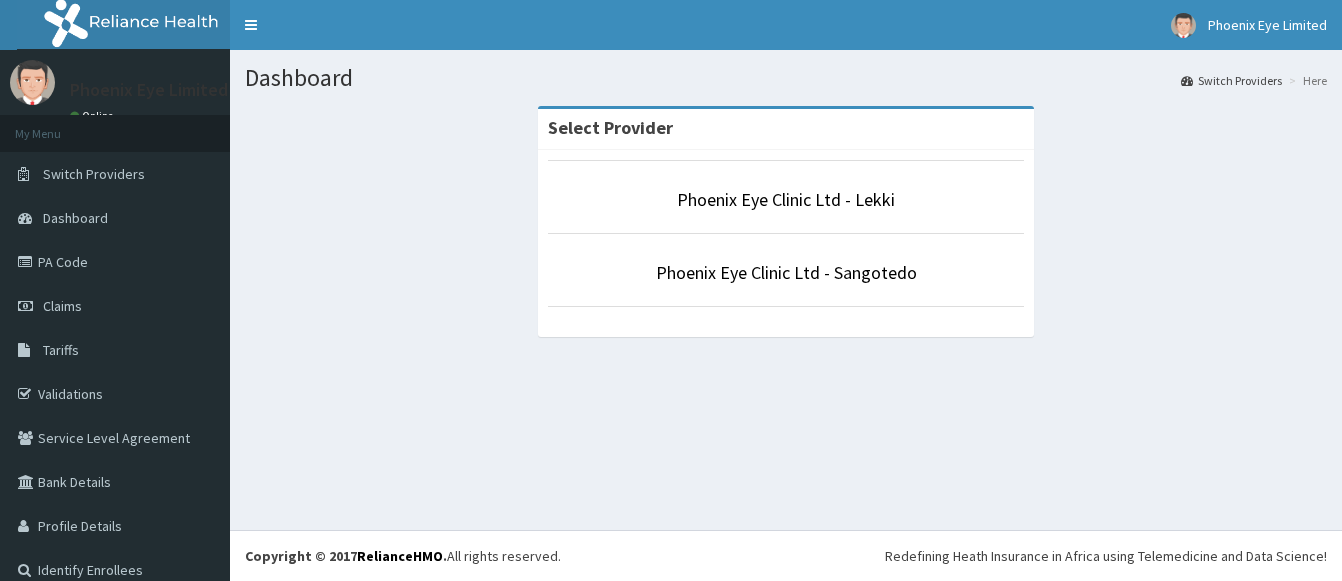 scroll, scrollTop: 0, scrollLeft: 0, axis: both 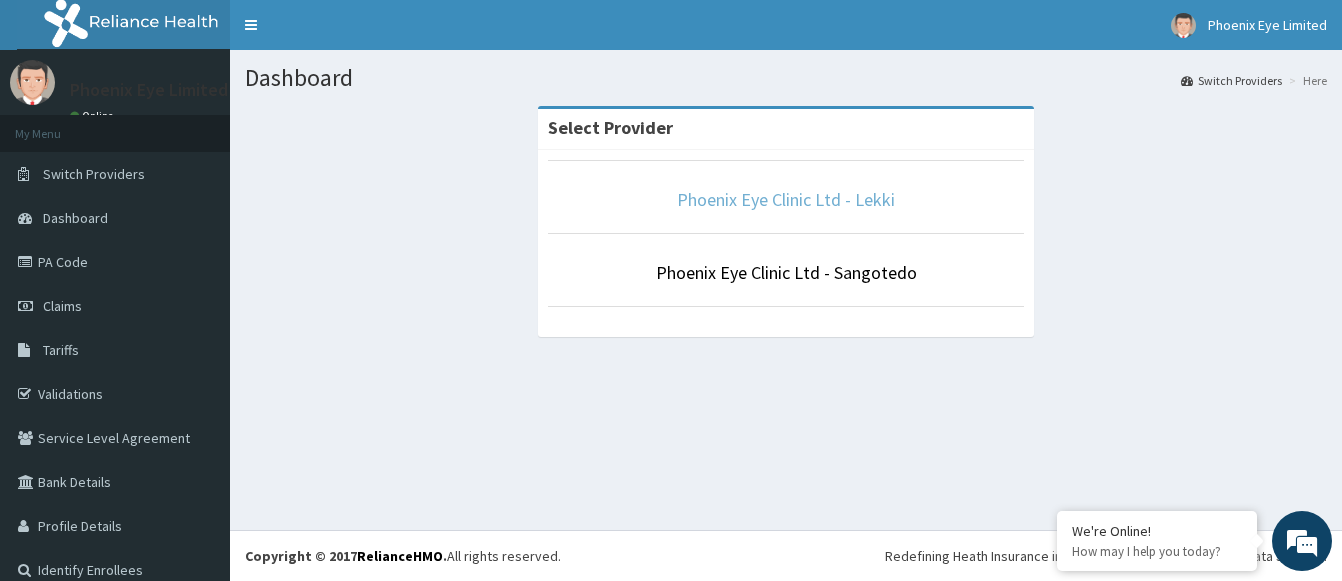 click on "Phoenix Eye Clinic Ltd - Lekki" at bounding box center (786, 199) 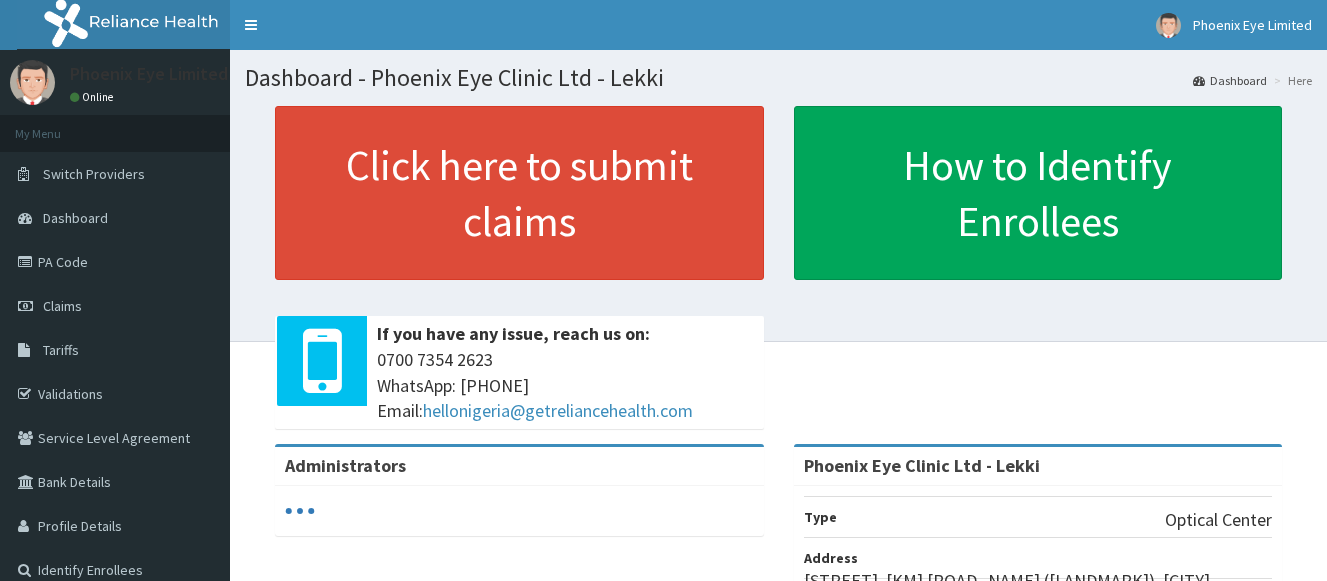 scroll, scrollTop: 0, scrollLeft: 0, axis: both 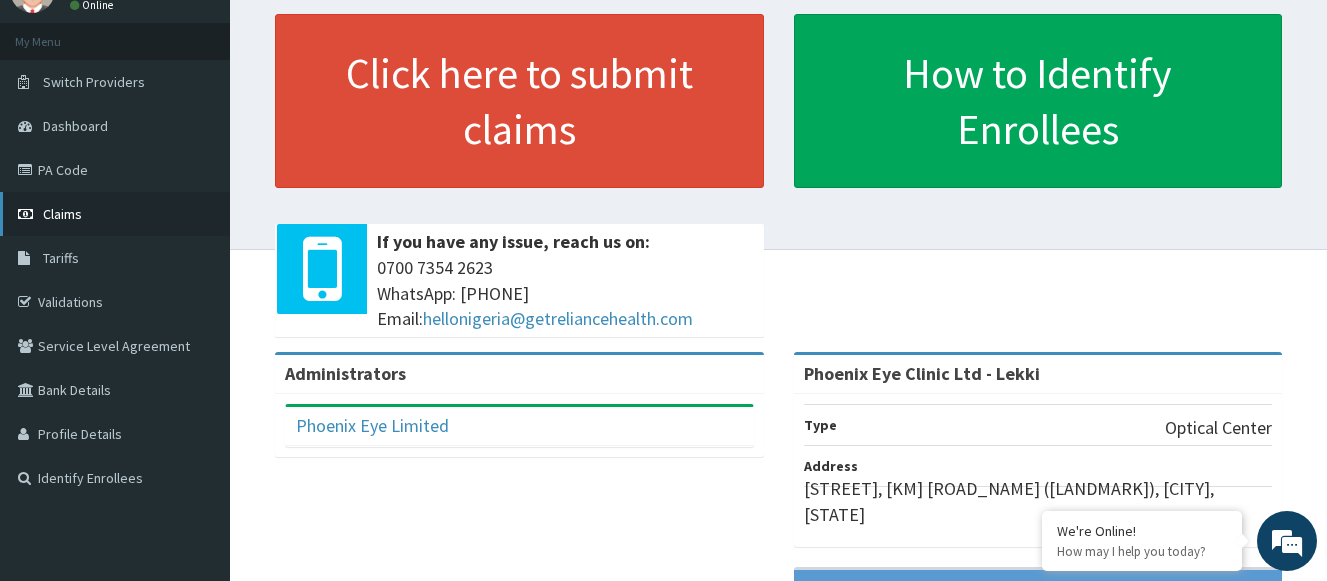 click on "Claims" at bounding box center [62, 214] 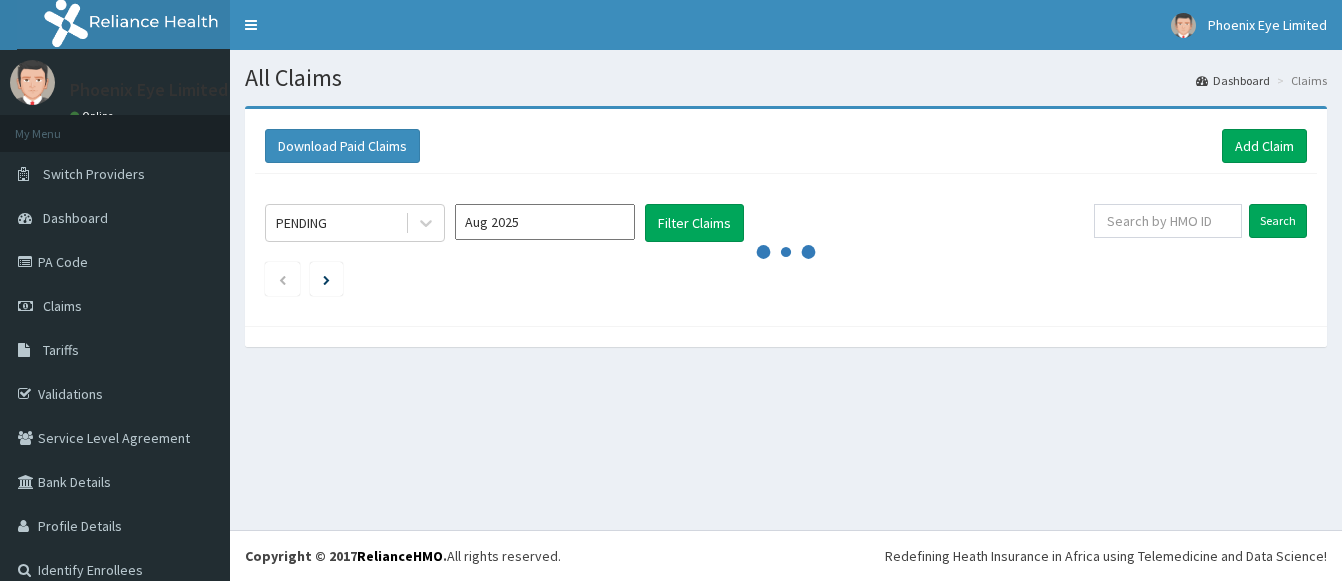 scroll, scrollTop: 0, scrollLeft: 0, axis: both 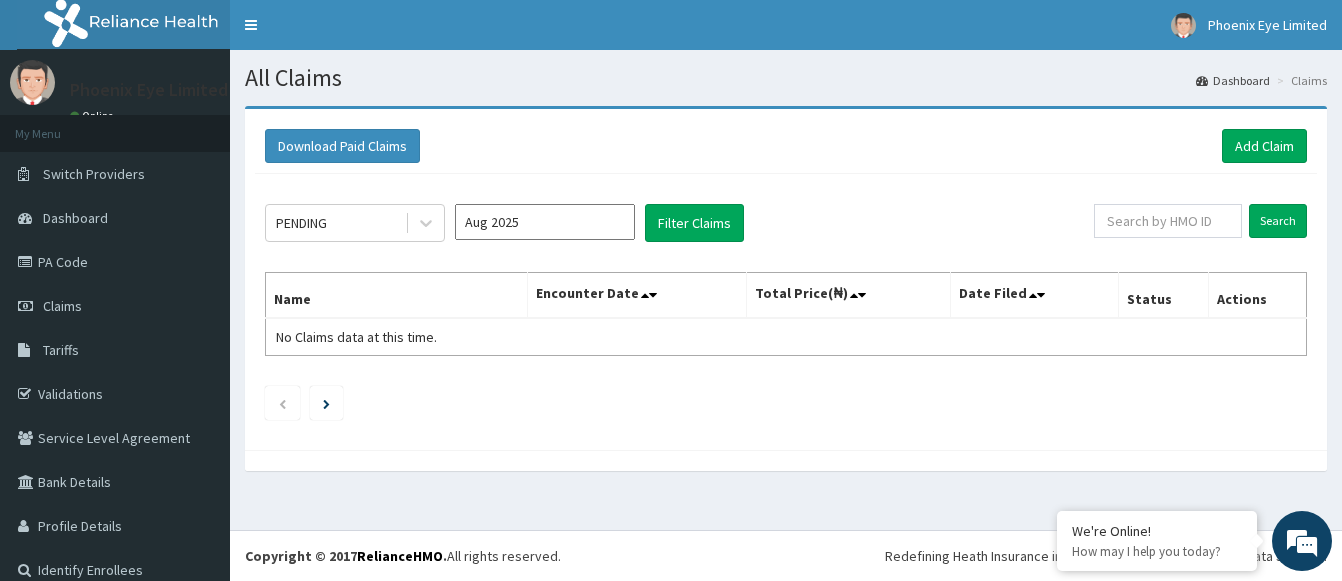 click on "Aug 2025" at bounding box center (545, 222) 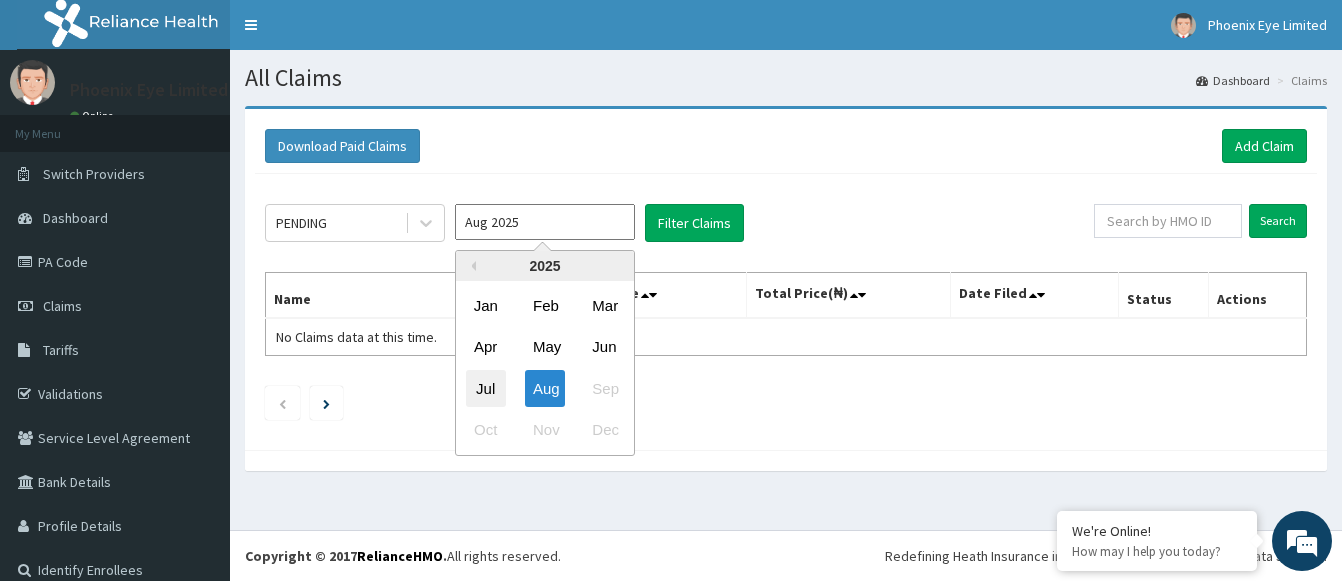 click on "Jul" at bounding box center [486, 388] 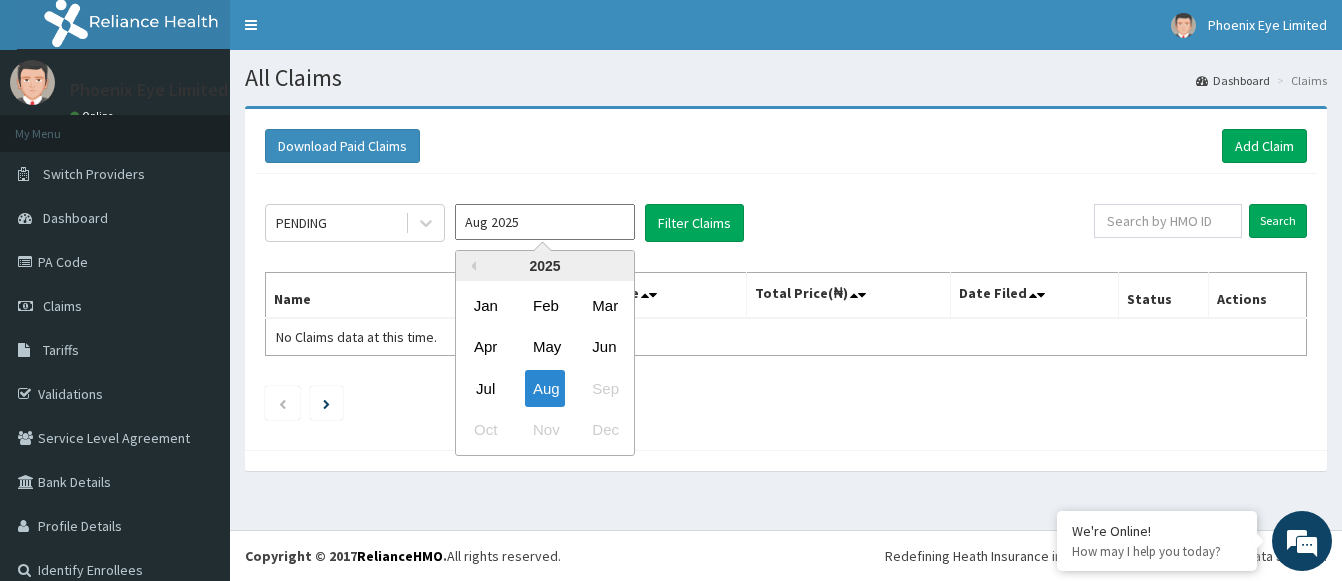 type on "Jul 2025" 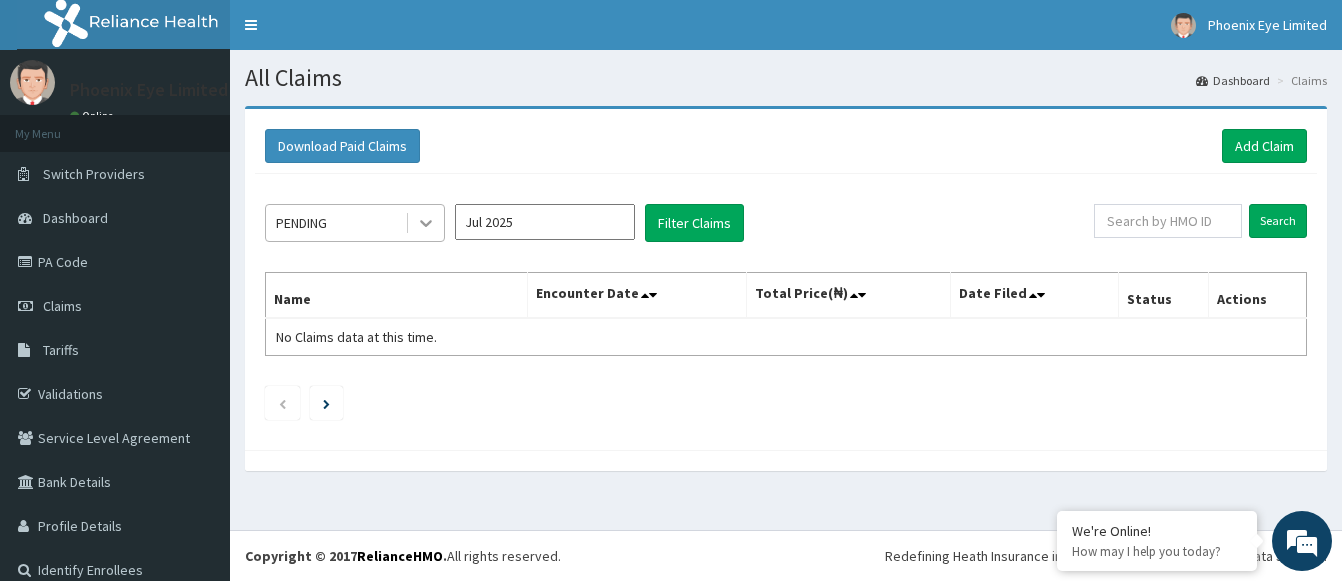 click 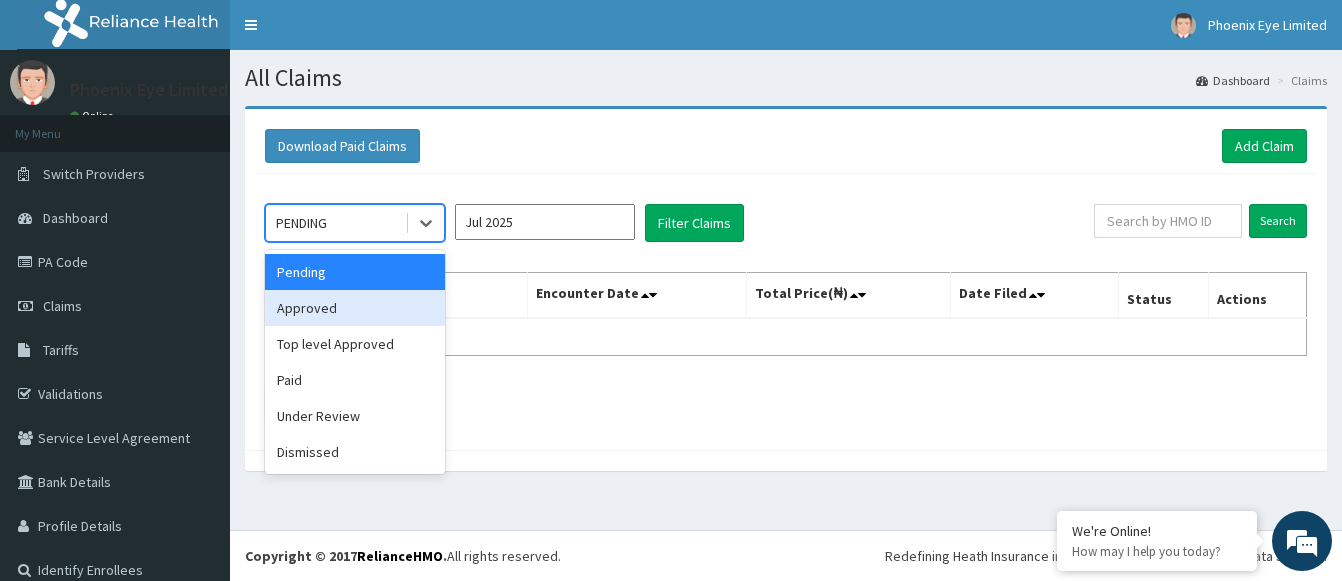 click on "Approved" at bounding box center [355, 308] 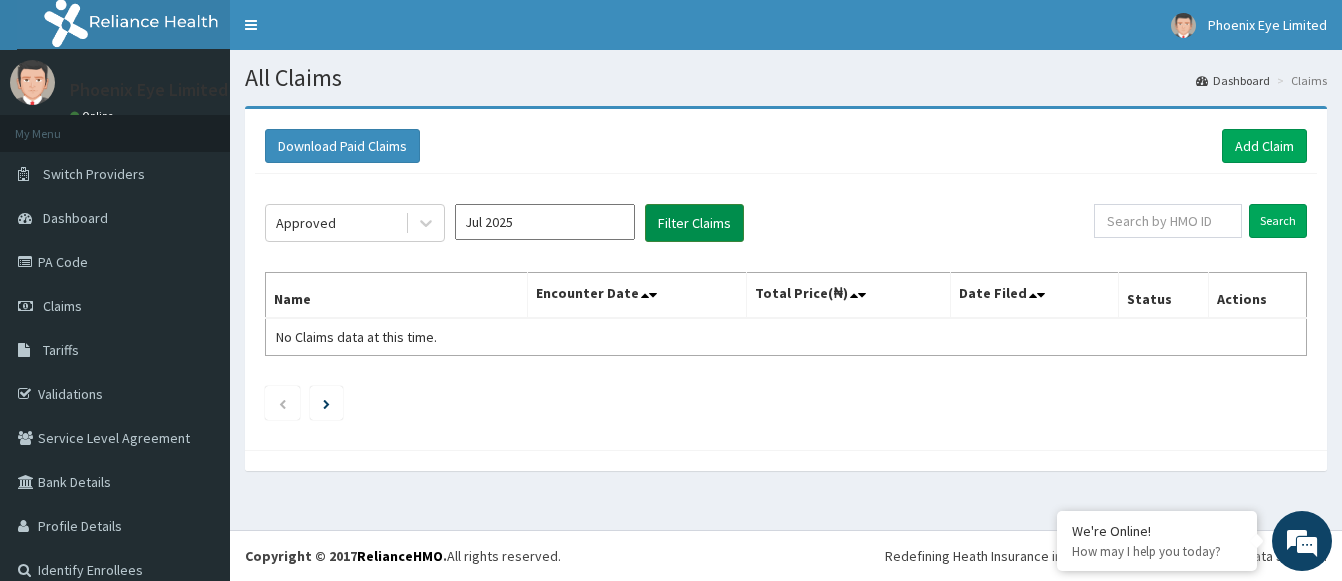 click on "Filter Claims" at bounding box center [694, 223] 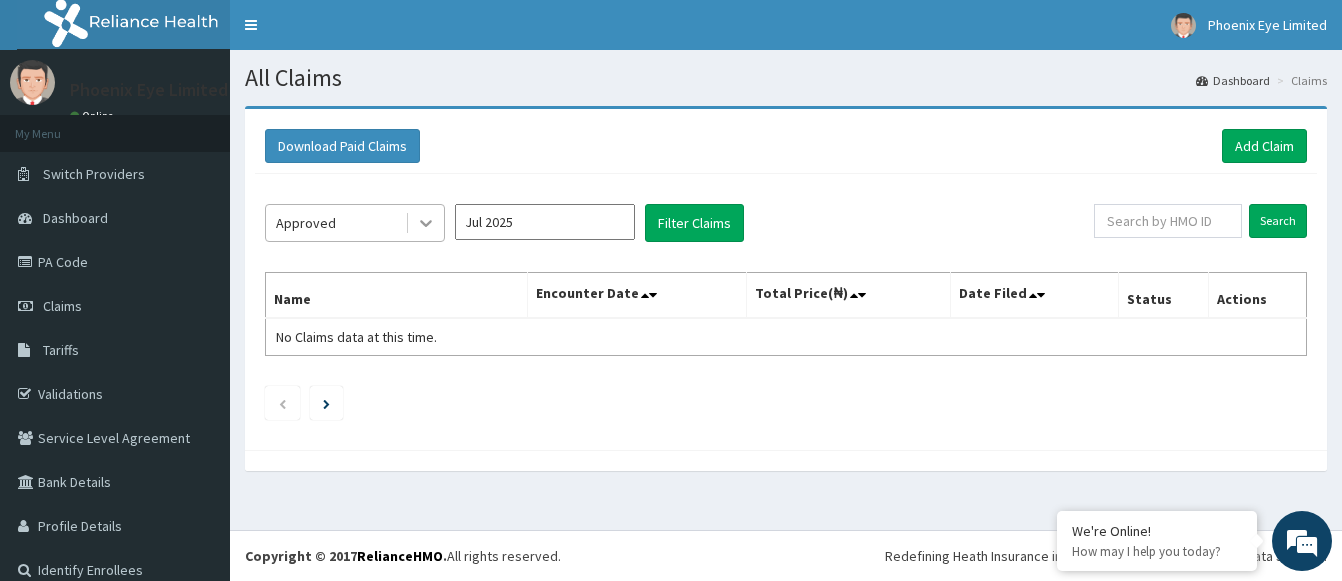 click 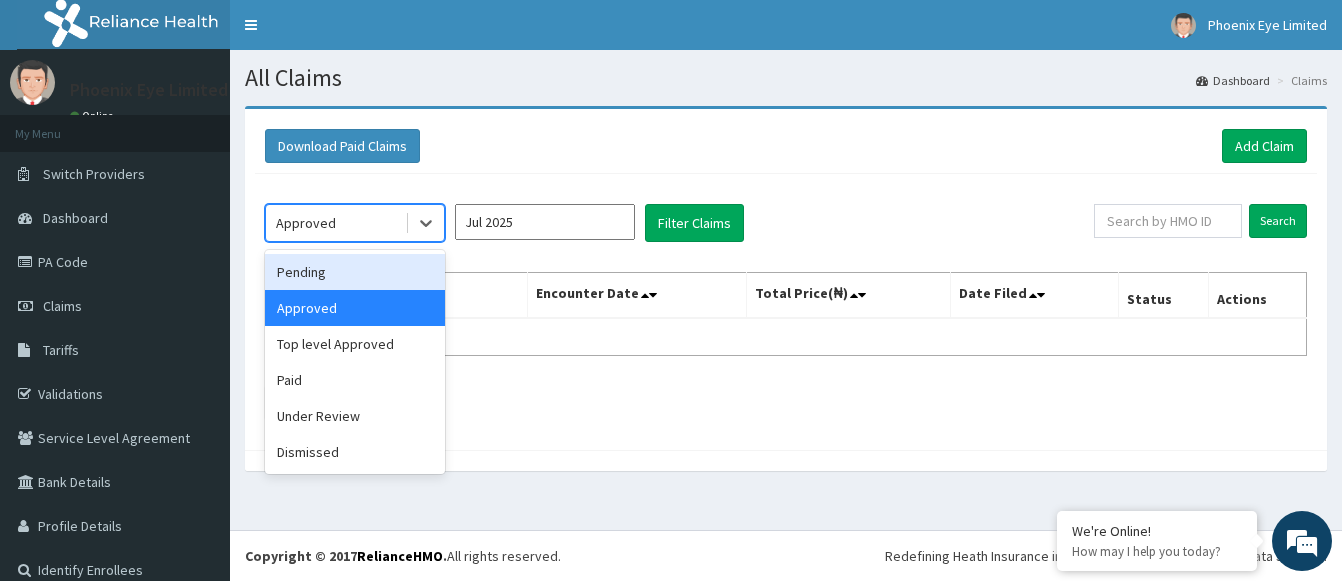 click on "Pending" at bounding box center (355, 272) 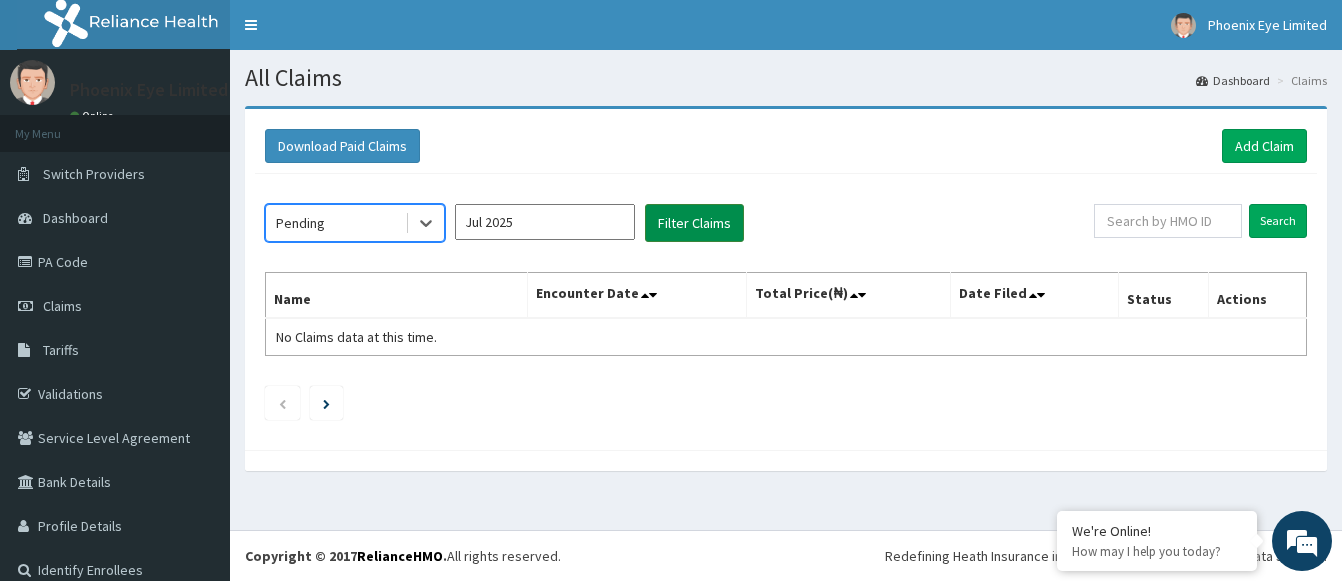 click on "Filter Claims" at bounding box center [694, 223] 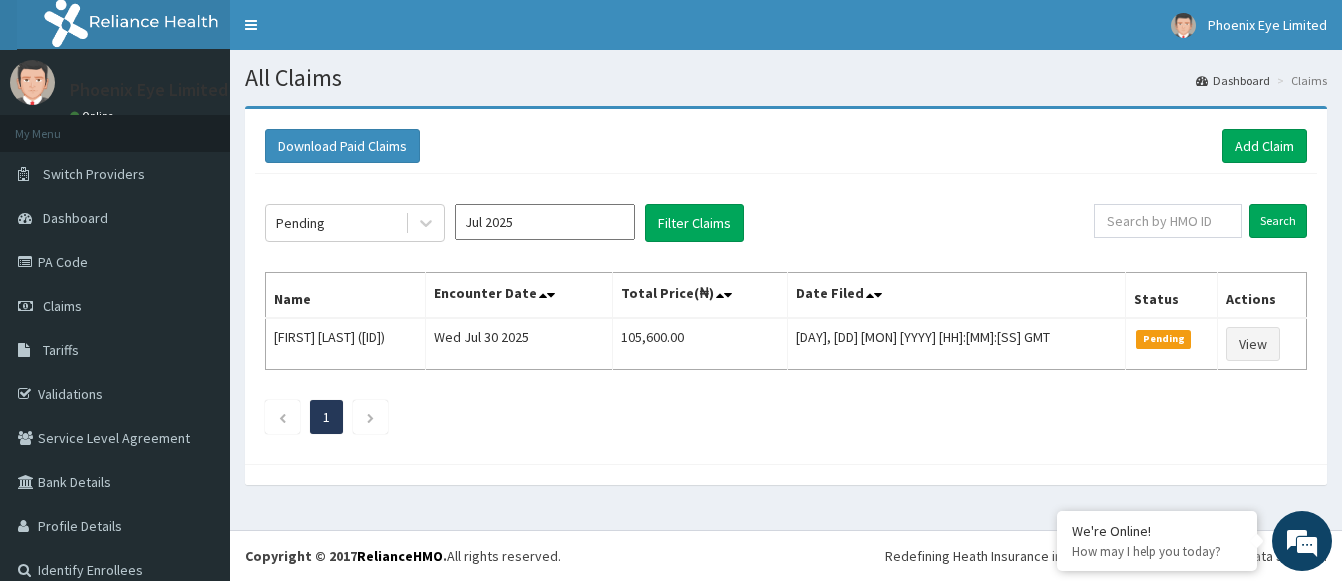 click on "R EL" at bounding box center (115, 25) 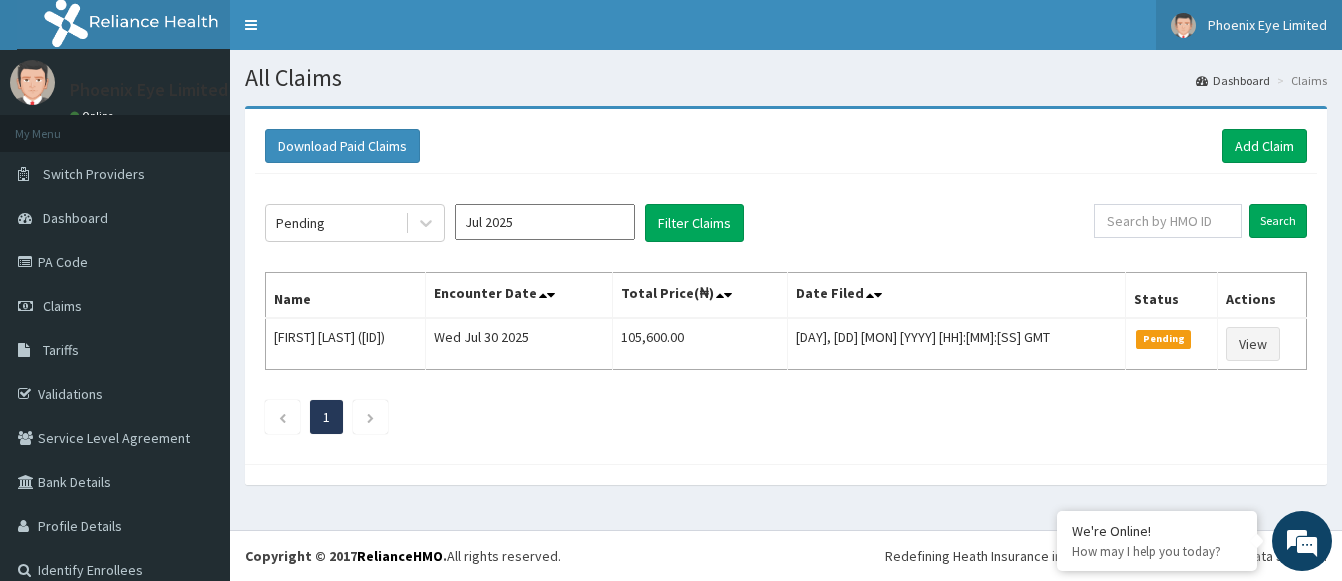 click on "Phoenix Eye Limited" at bounding box center (1267, 25) 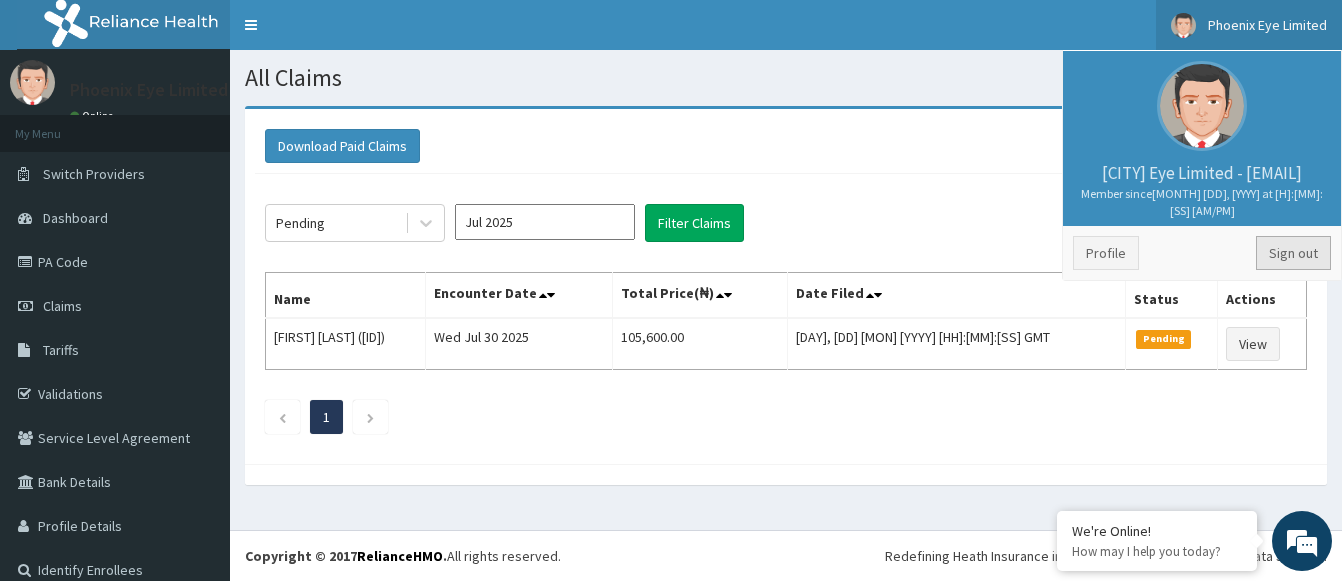 click on "Sign out" at bounding box center (1293, 253) 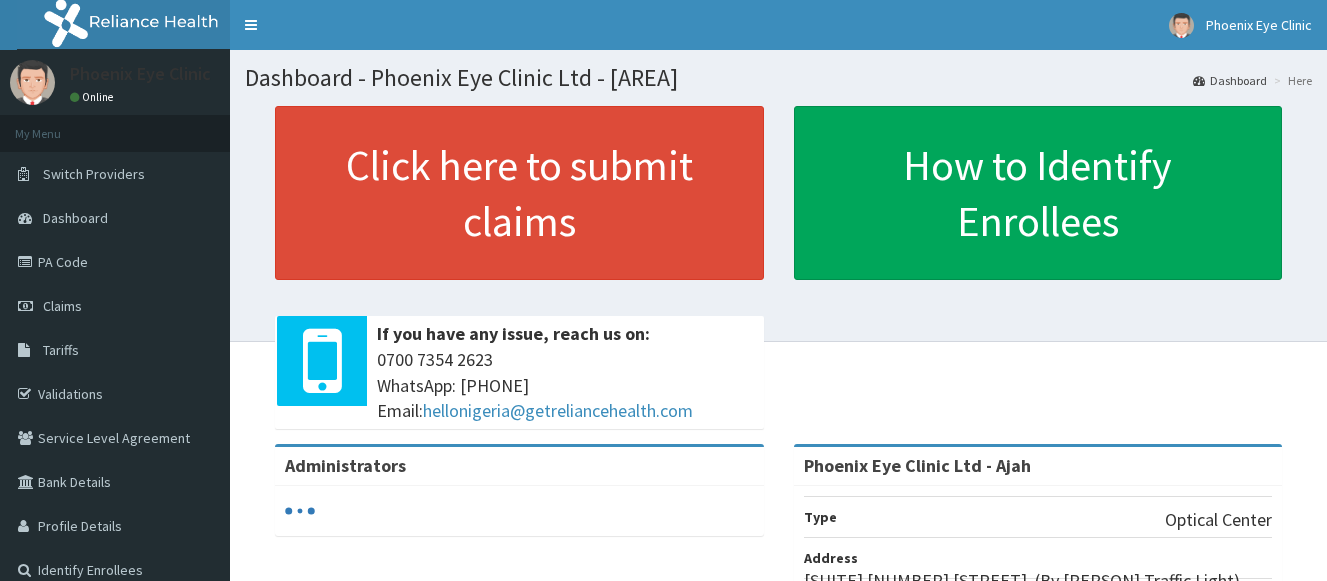 scroll, scrollTop: 0, scrollLeft: 0, axis: both 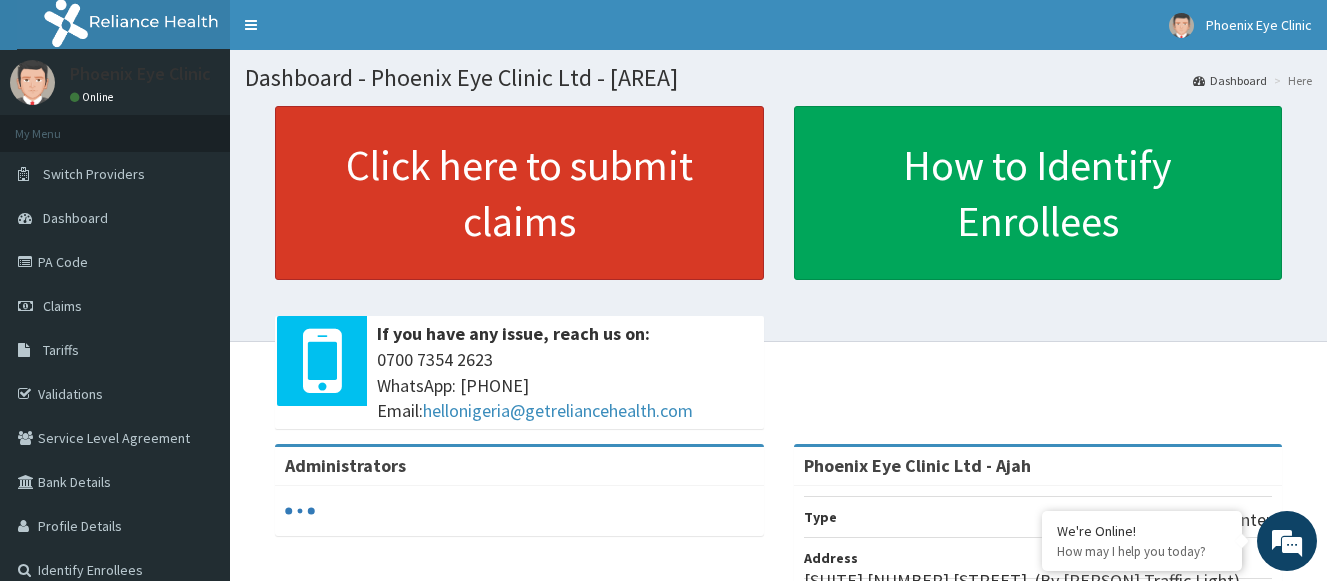 click on "Click here to submit claims" at bounding box center (519, 193) 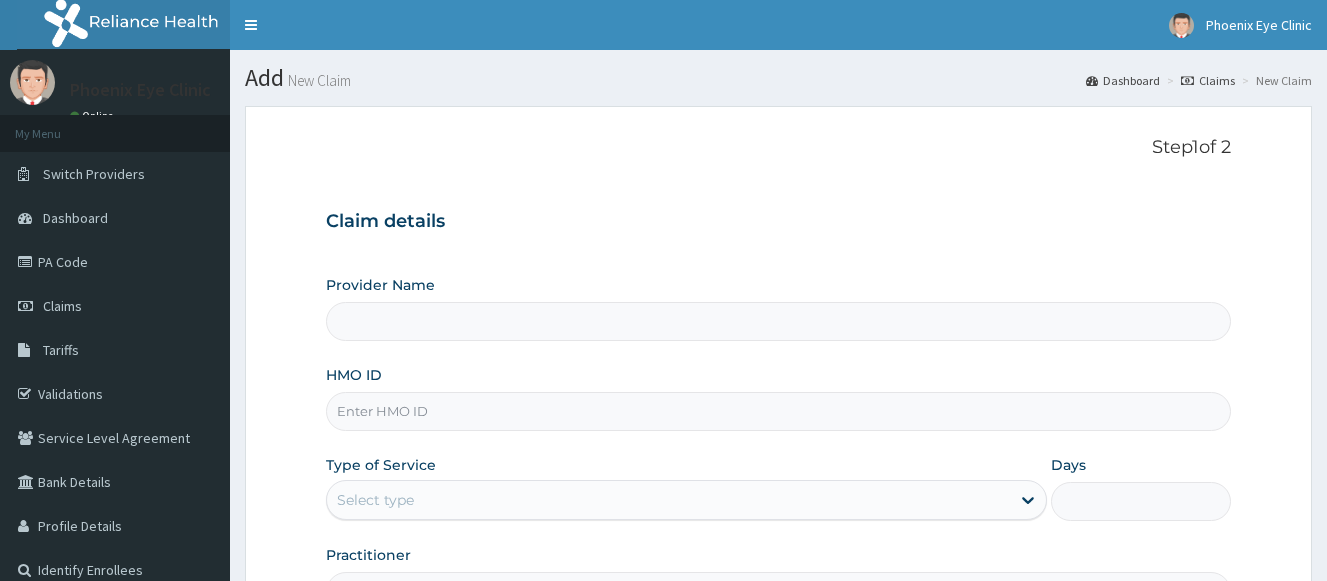 scroll, scrollTop: 0, scrollLeft: 0, axis: both 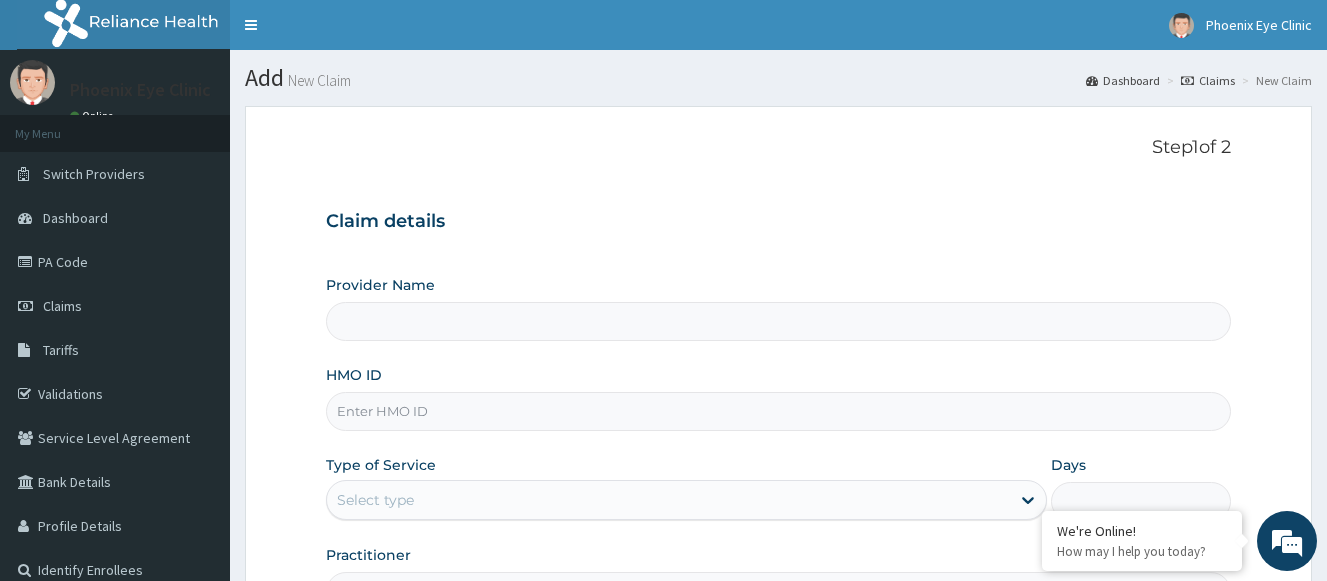 type on "Phoenix Eye Clinic Ltd - Ajah" 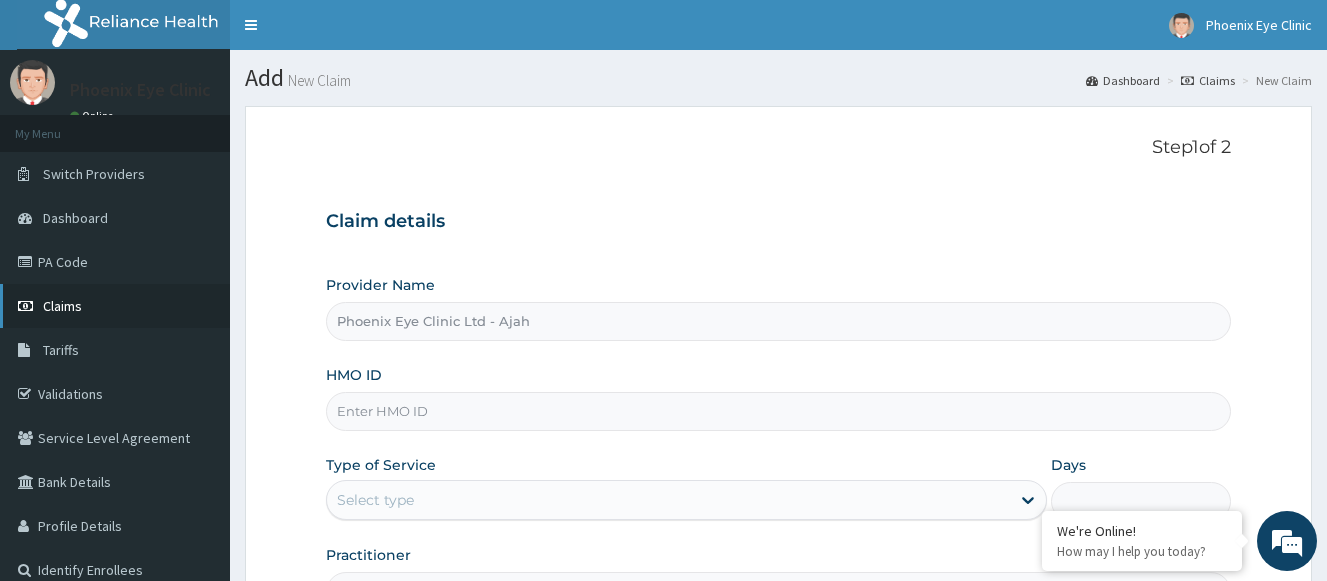 click on "Claims" at bounding box center [62, 306] 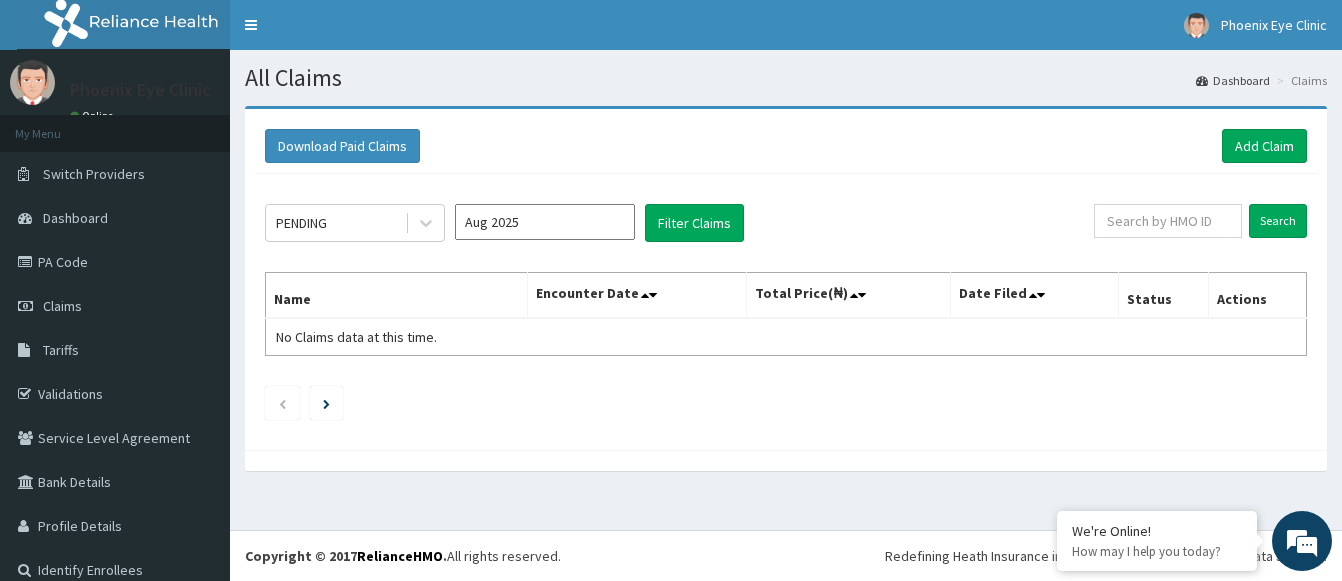 scroll, scrollTop: 0, scrollLeft: 0, axis: both 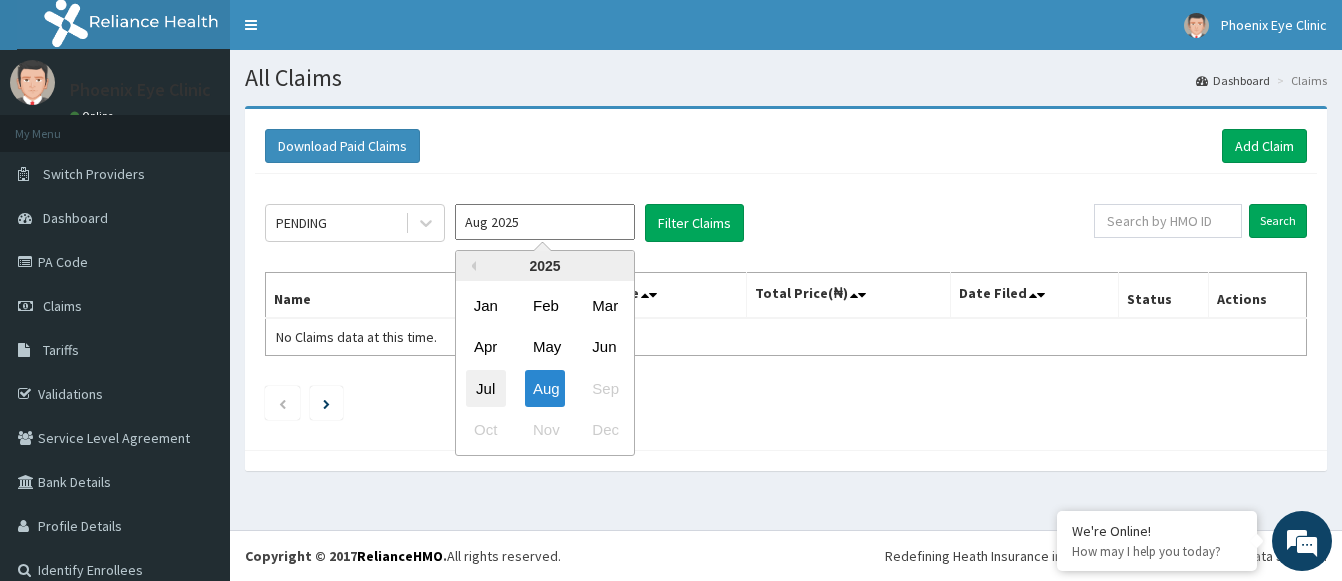 click on "Jul" at bounding box center [486, 388] 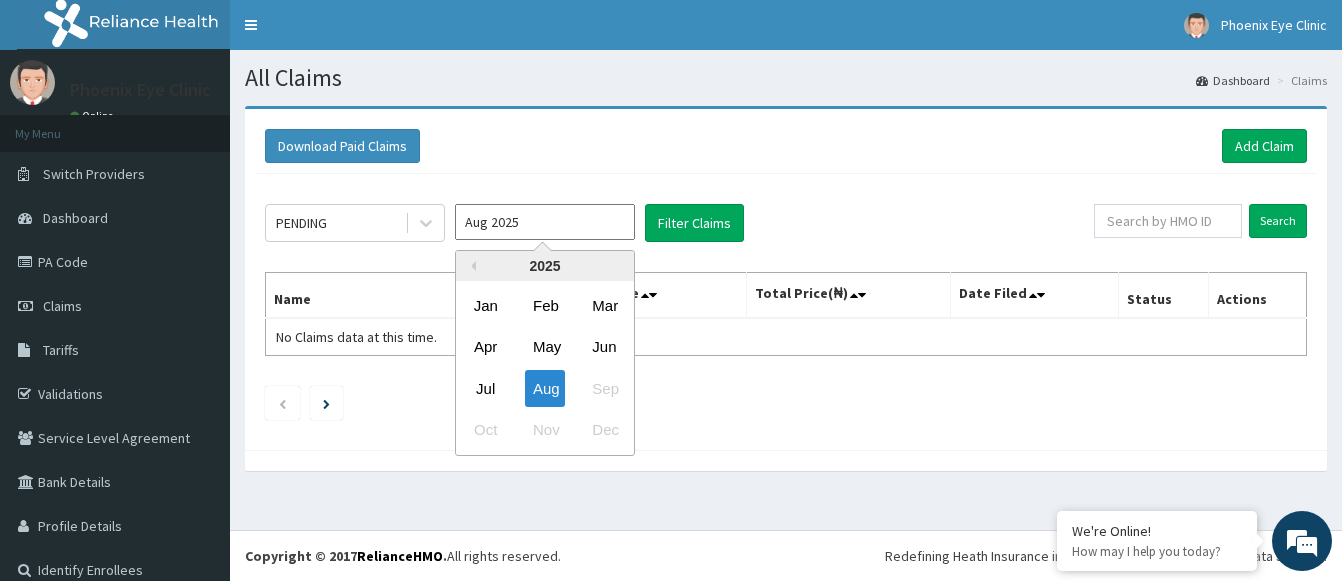 type on "Jul 2025" 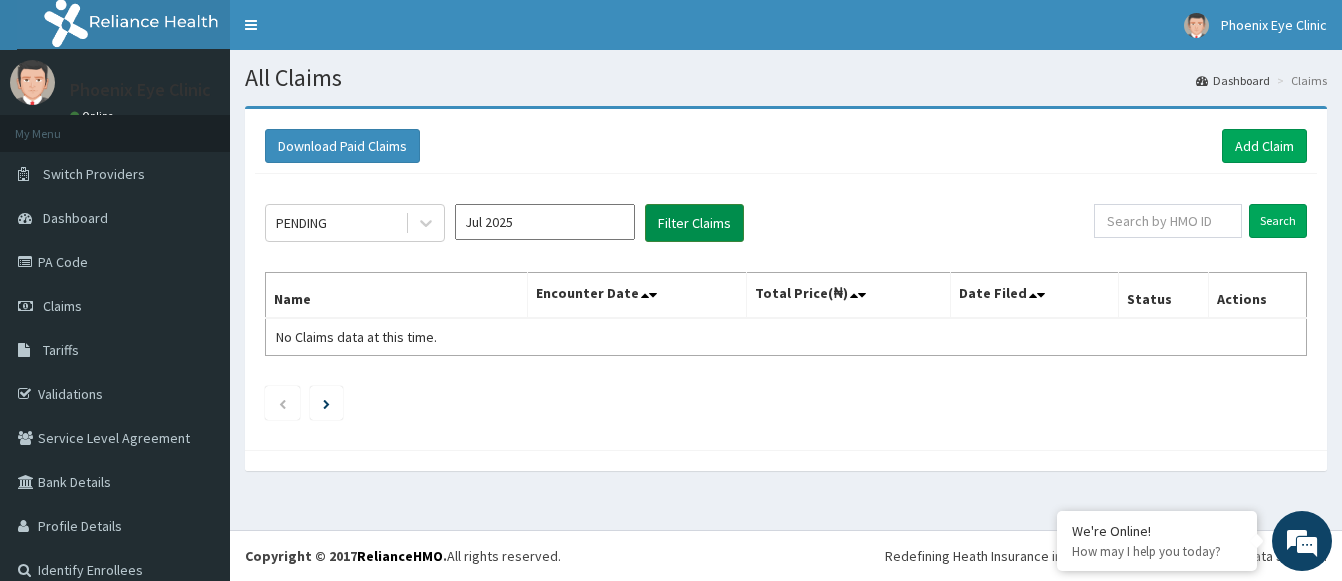 click on "Filter Claims" at bounding box center (694, 223) 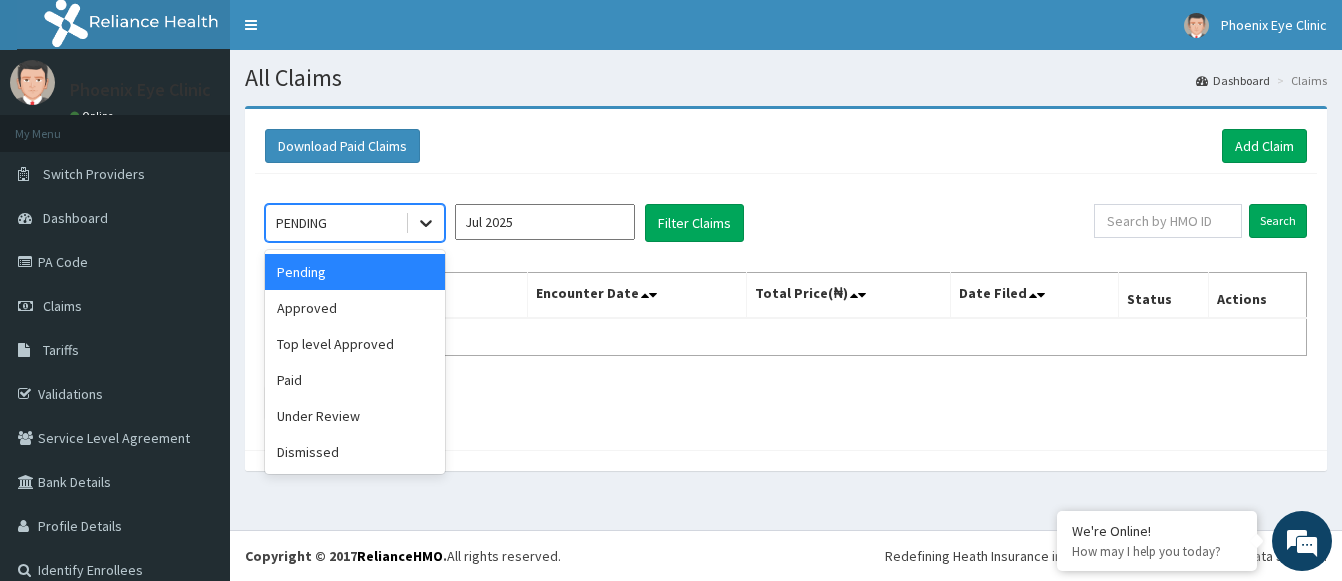 click 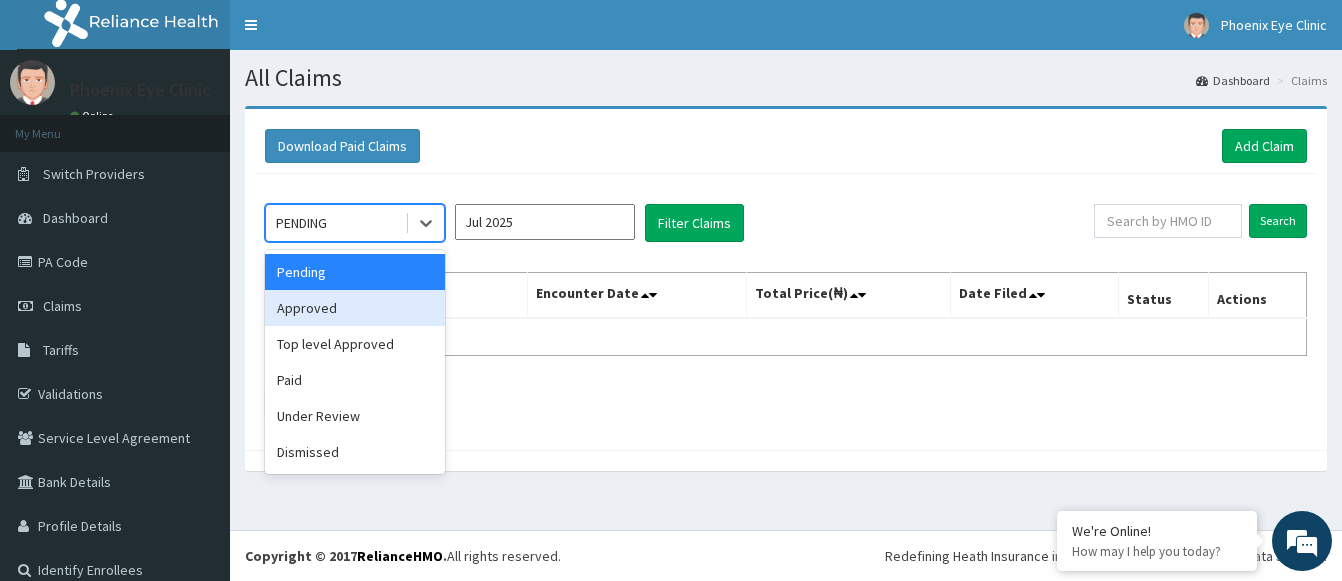 click on "Approved" at bounding box center (355, 308) 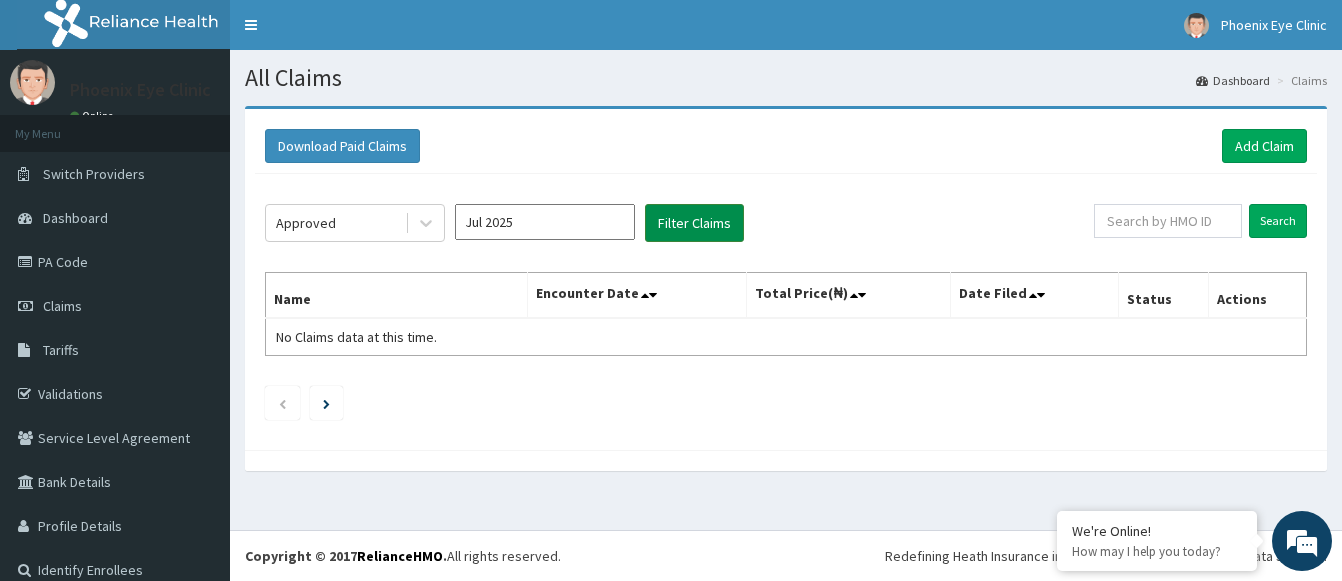 click on "Filter Claims" at bounding box center [694, 223] 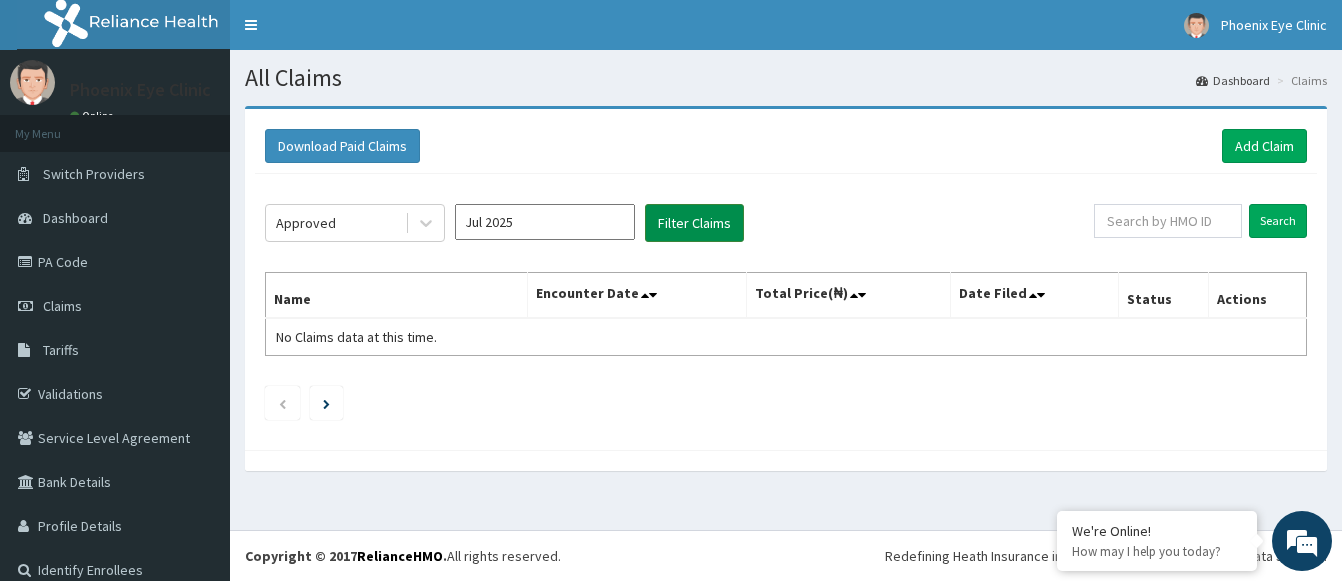 click on "Filter Claims" at bounding box center [694, 223] 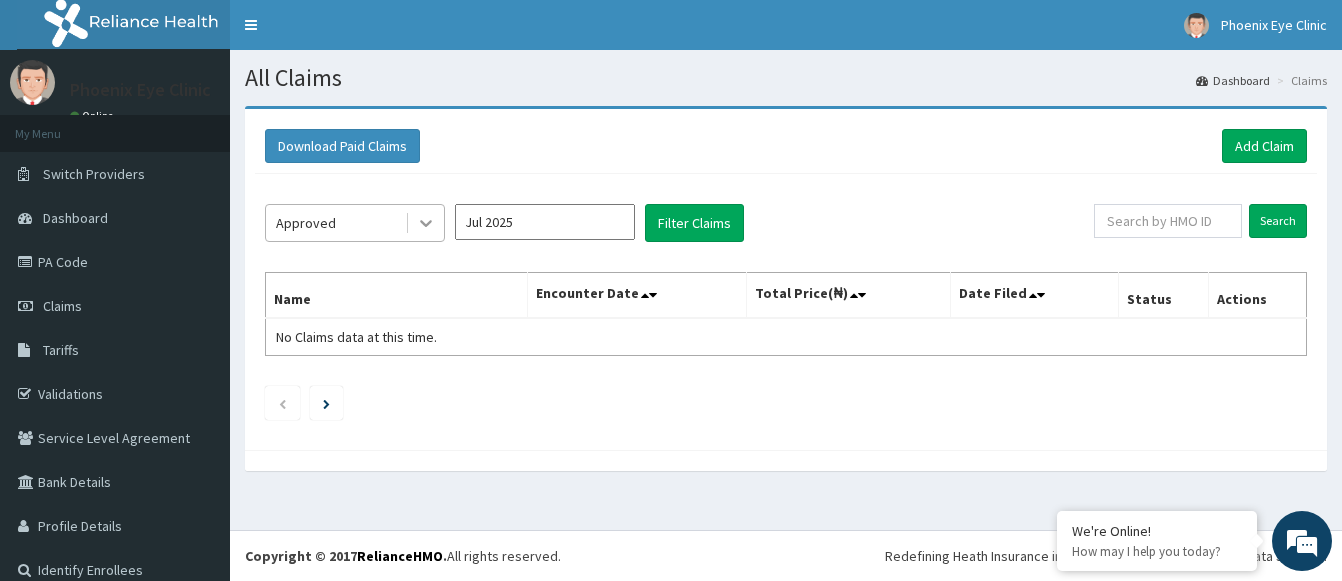 click 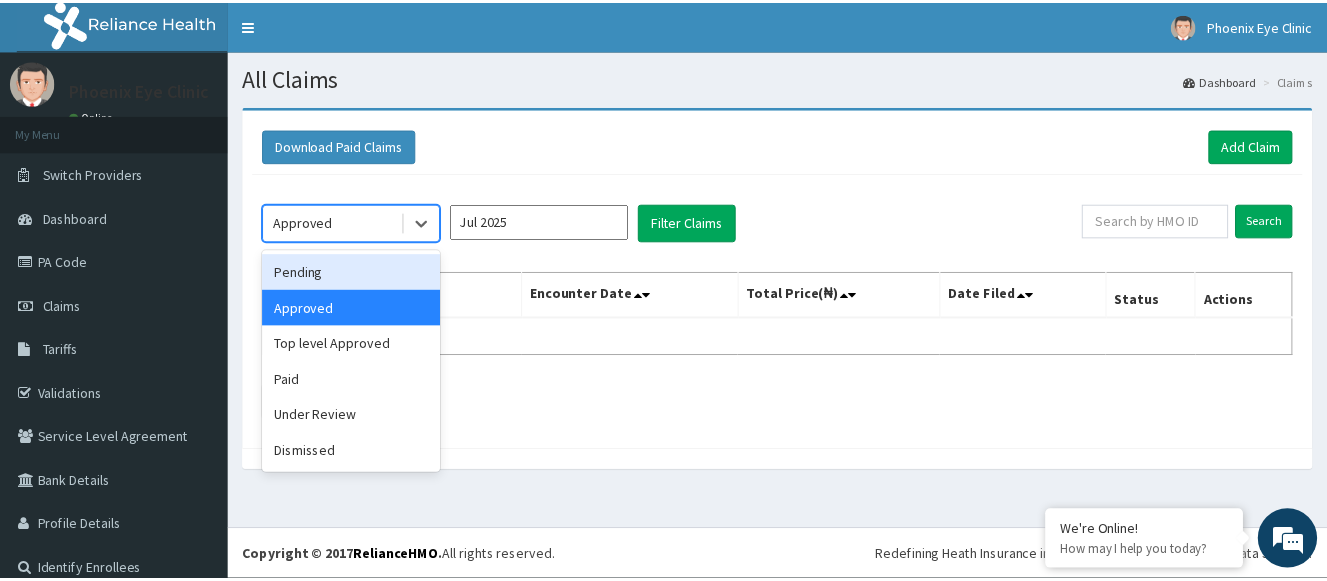 scroll, scrollTop: 0, scrollLeft: 0, axis: both 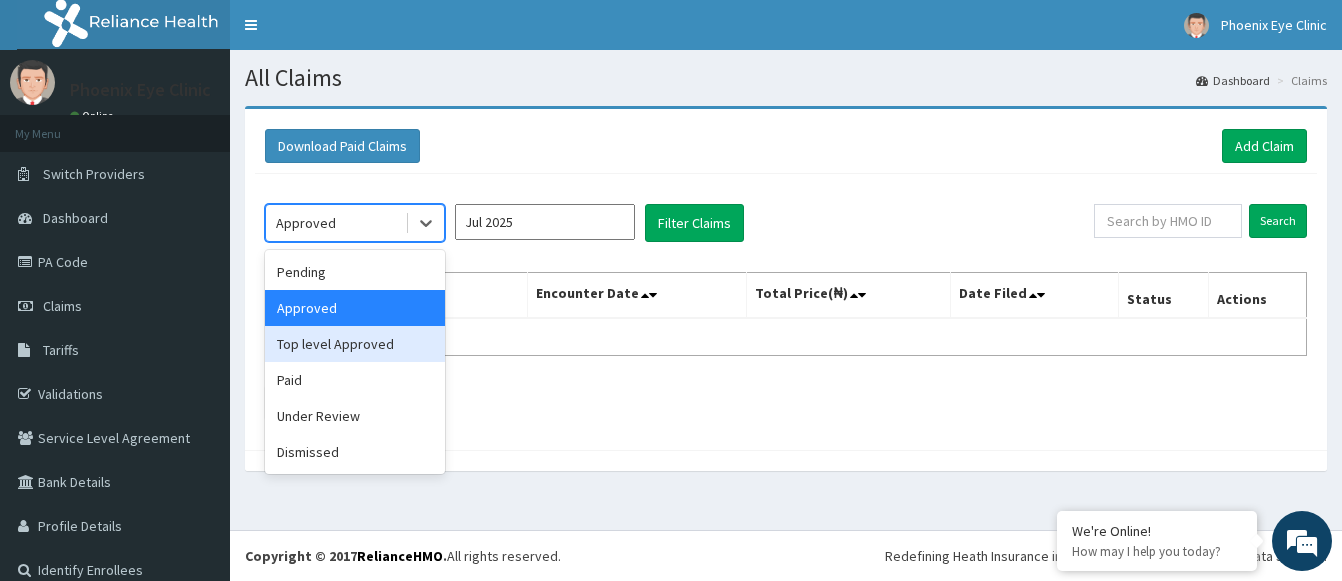 click on "Top level Approved" at bounding box center [355, 344] 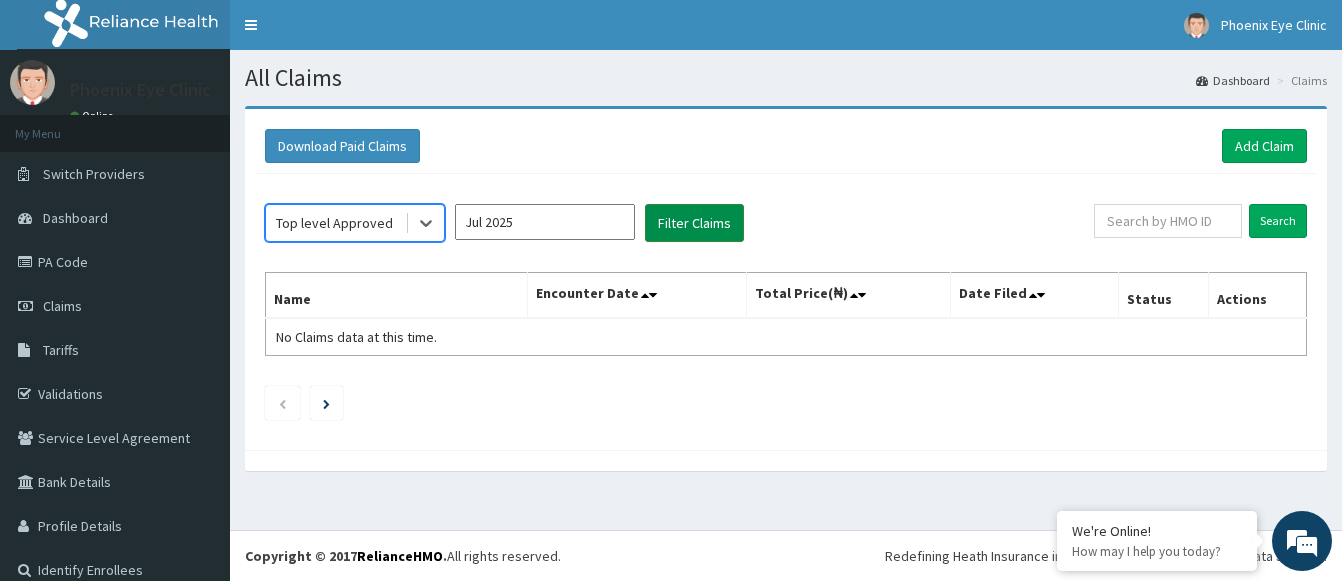 click on "Filter Claims" at bounding box center [694, 223] 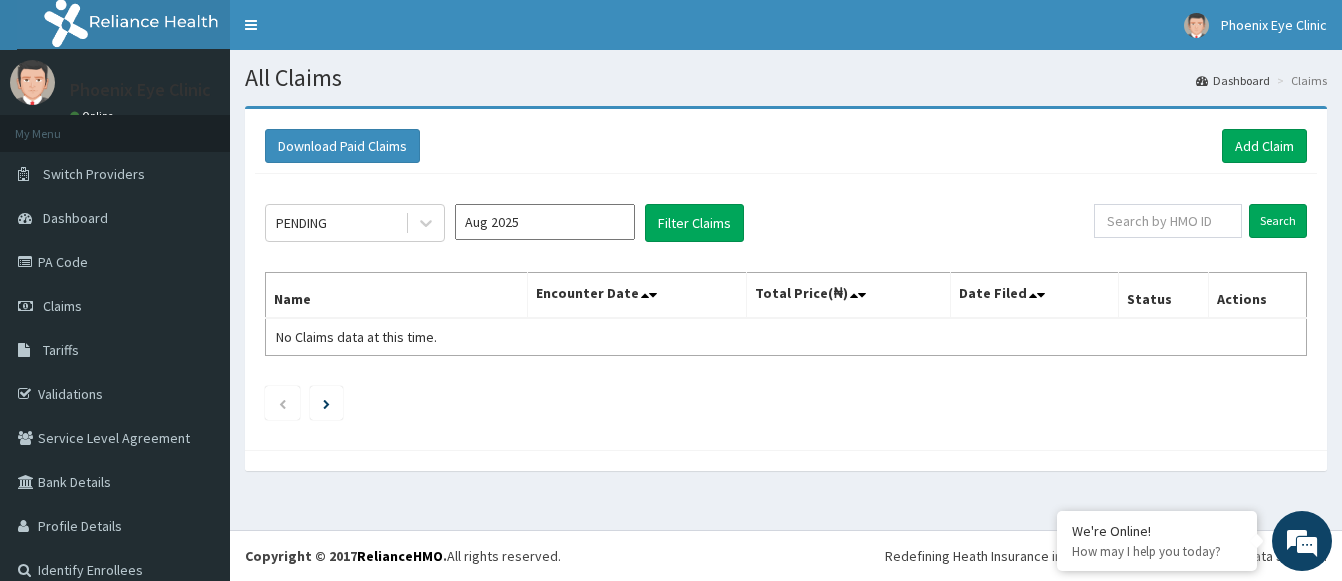 scroll, scrollTop: 0, scrollLeft: 0, axis: both 